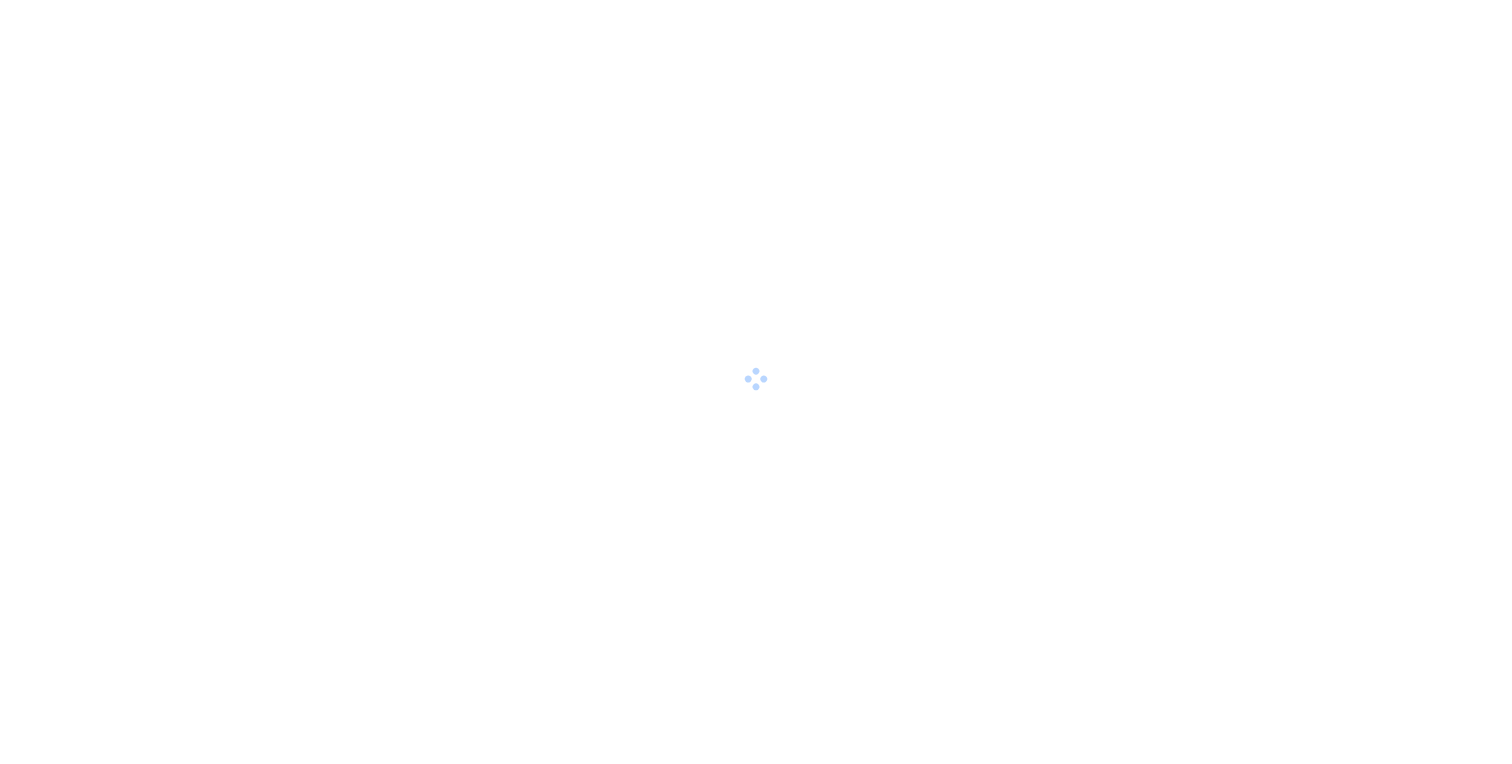 scroll, scrollTop: 0, scrollLeft: 0, axis: both 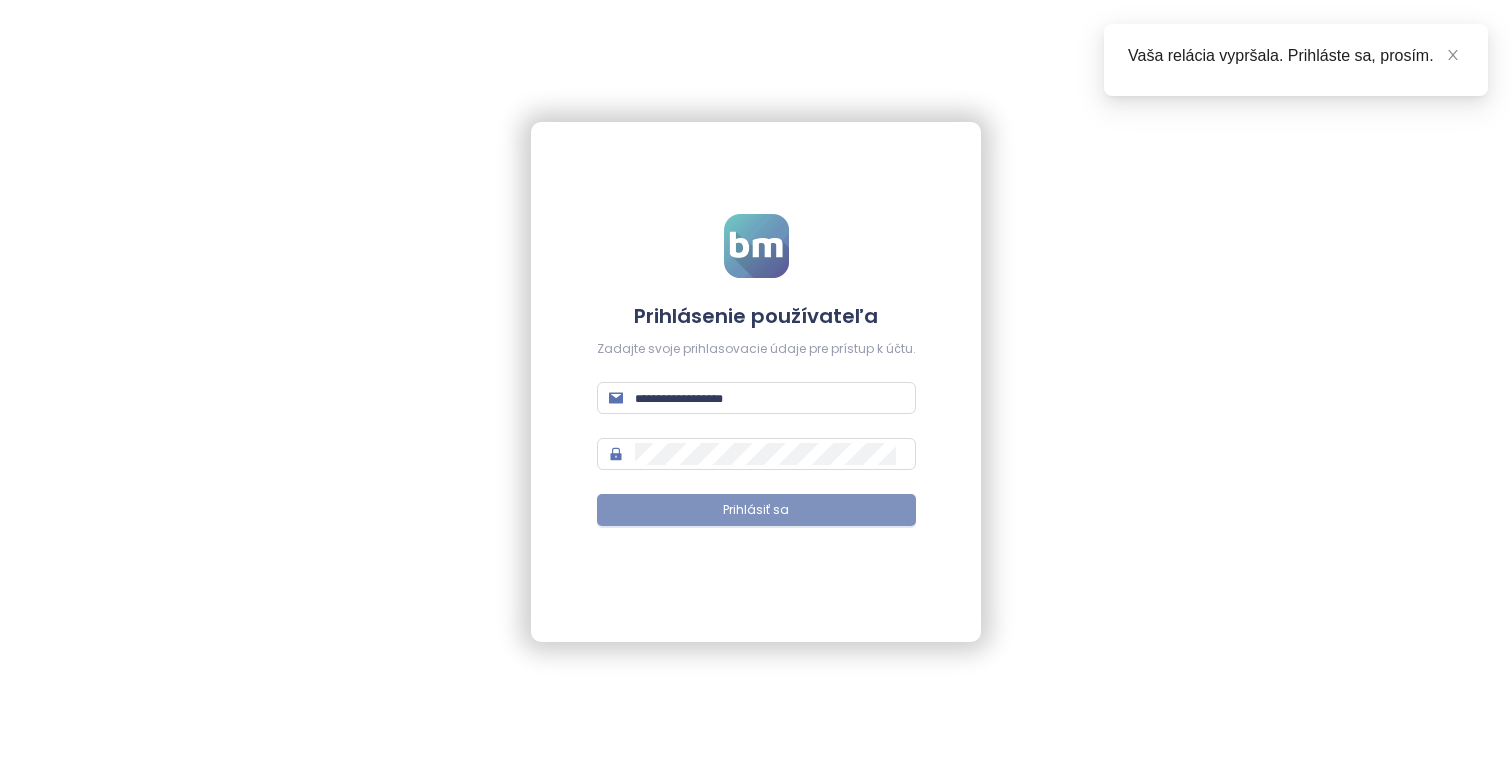 type on "**********" 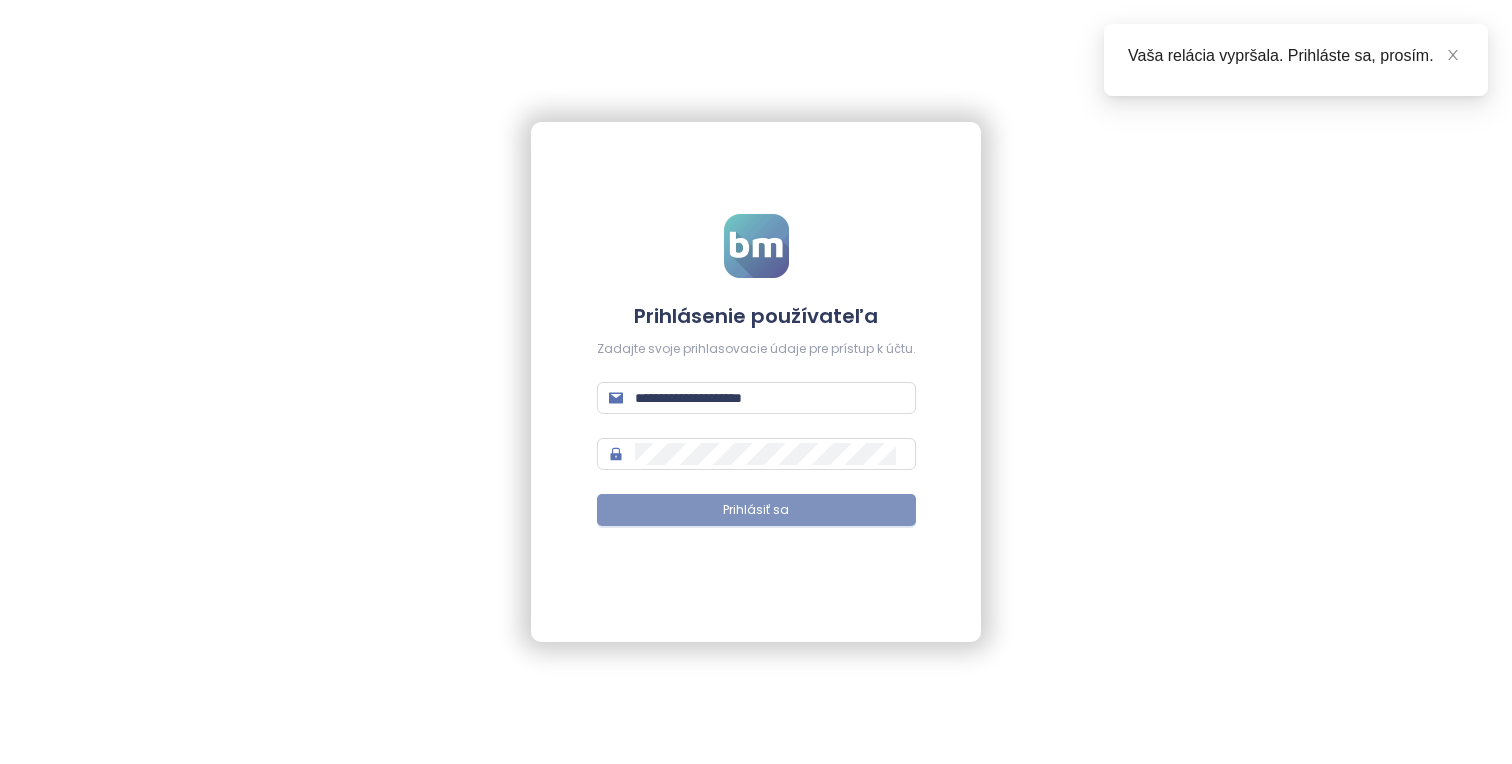 click on "Prihlásiť sa" at bounding box center [756, 510] 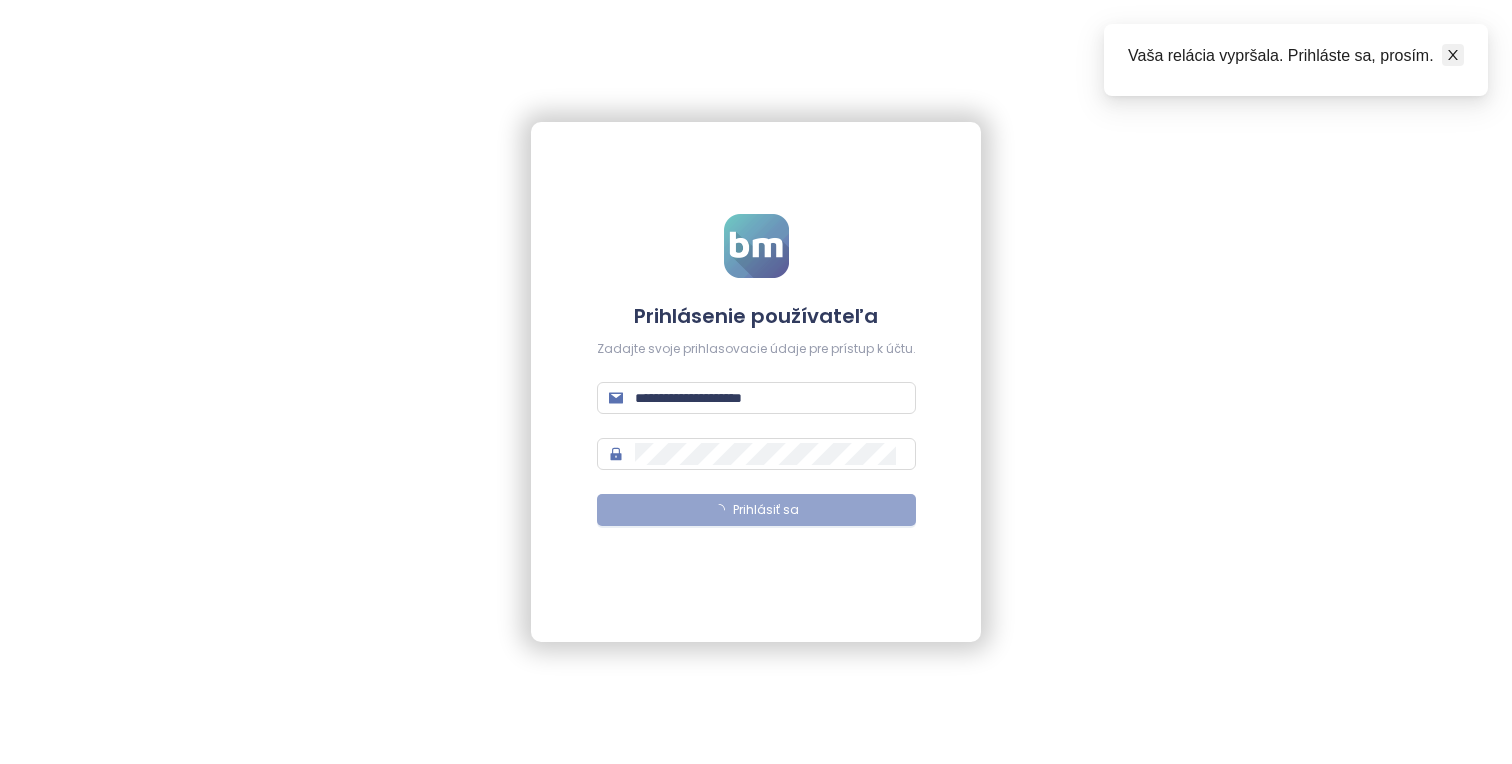 click at bounding box center [1453, 55] 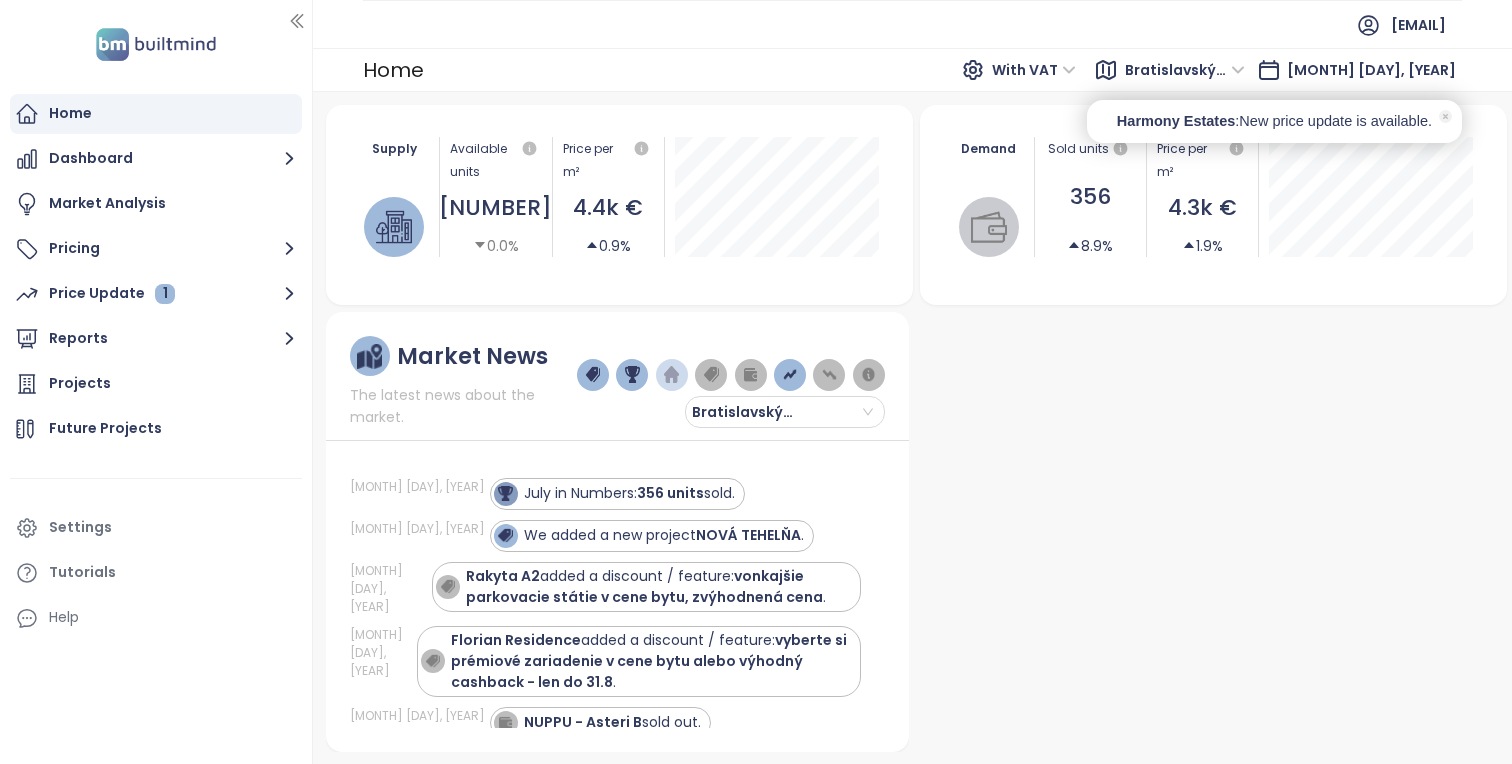 click 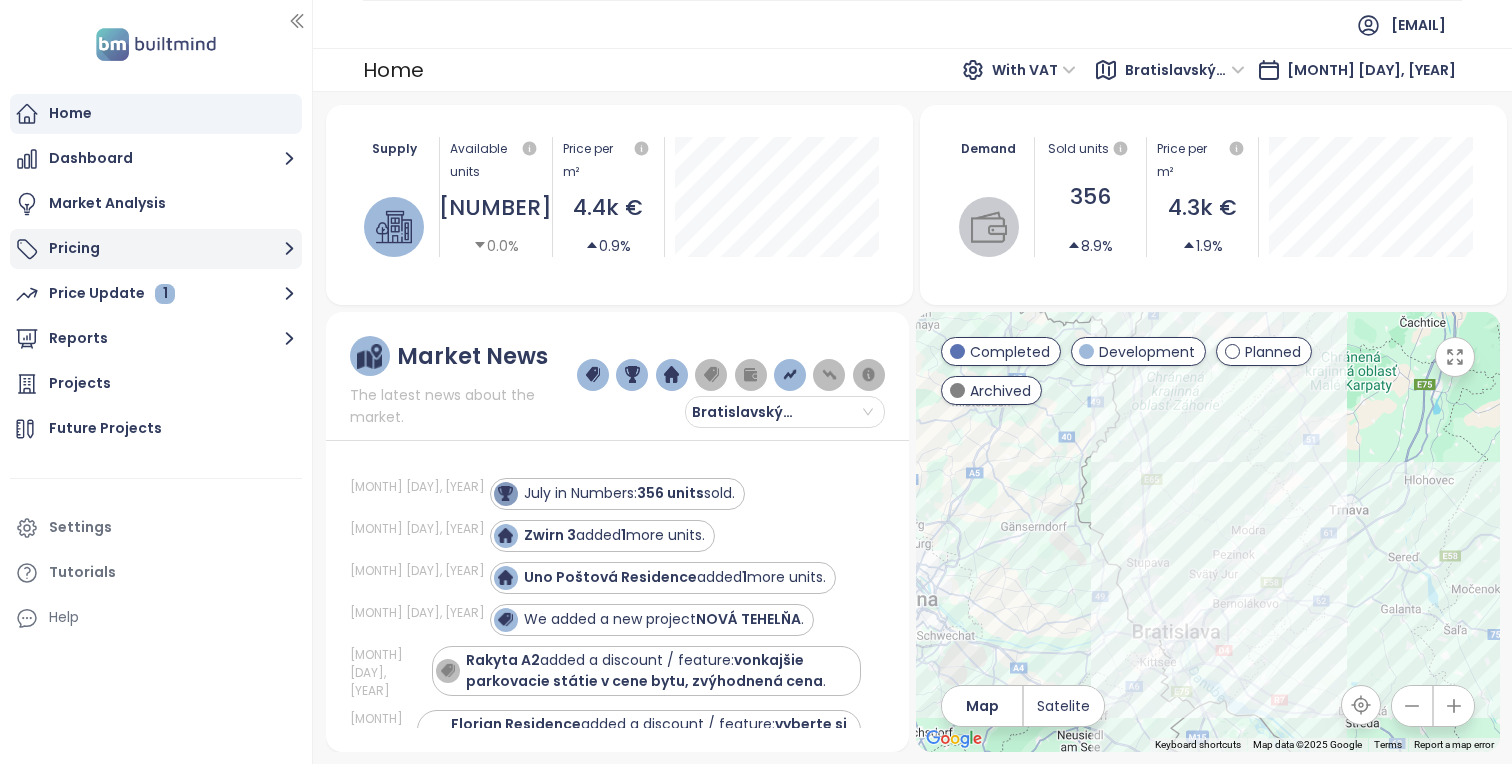 click on "Pricing" at bounding box center (156, 249) 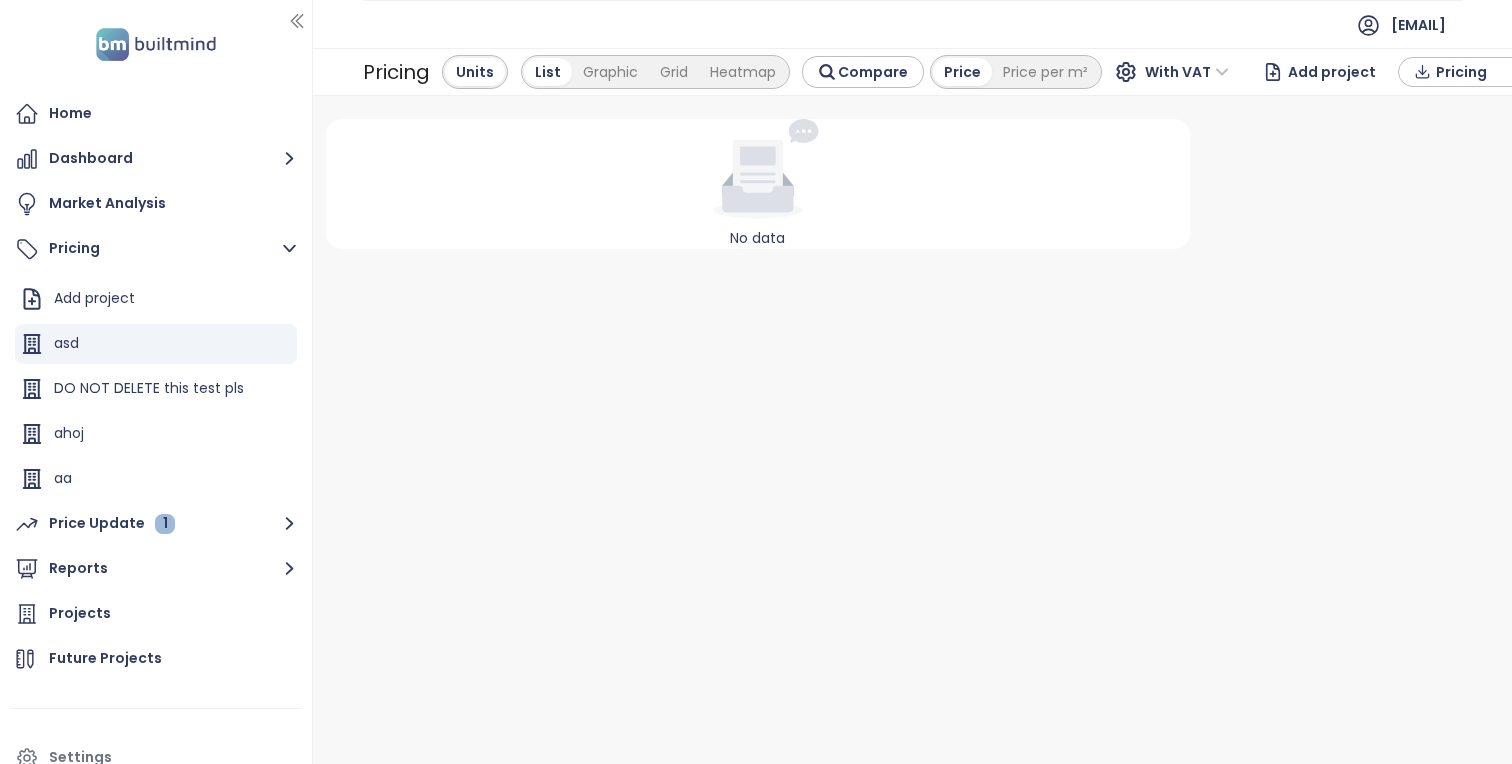 click on "Pricing" at bounding box center [1500, 72] 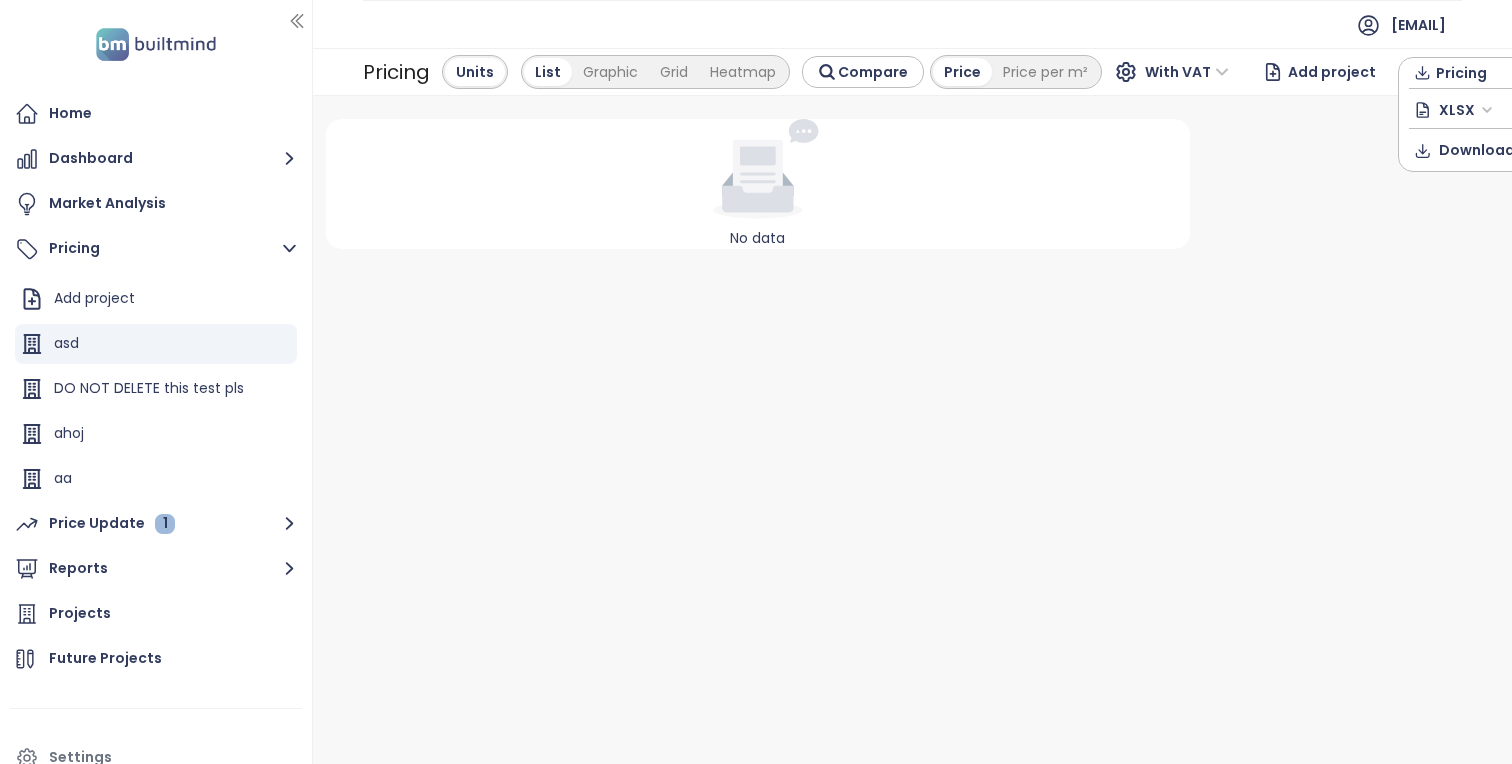 click on "Pricing" at bounding box center (1500, 73) 